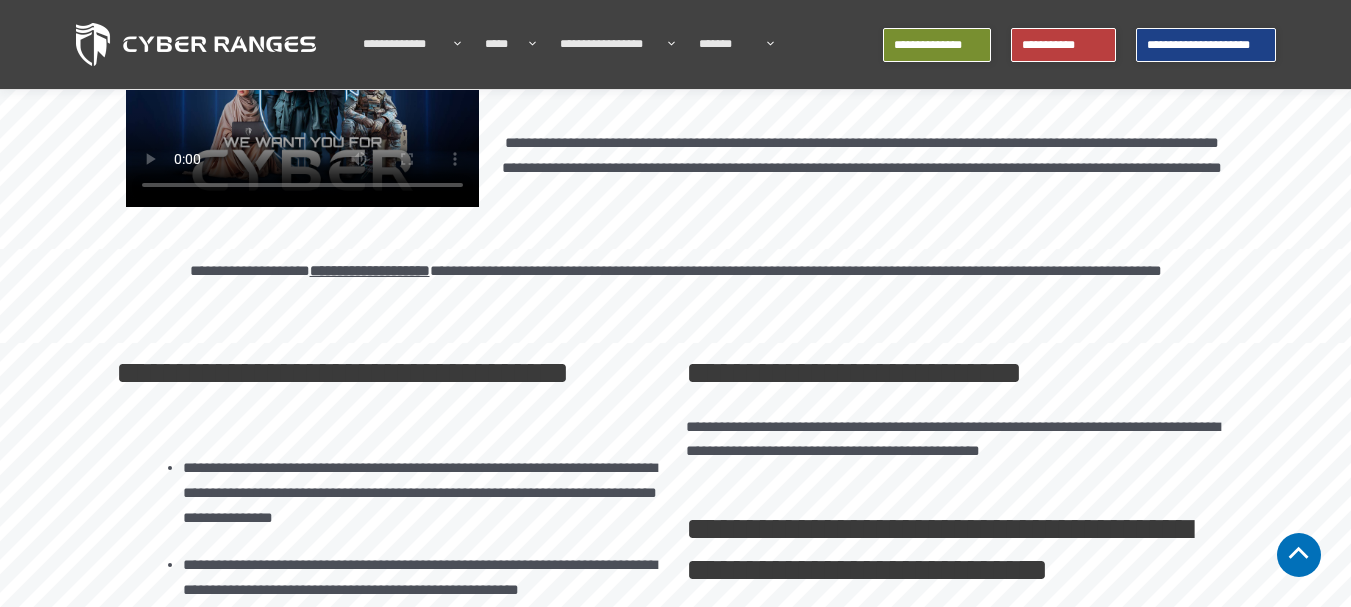 scroll, scrollTop: 0, scrollLeft: 0, axis: both 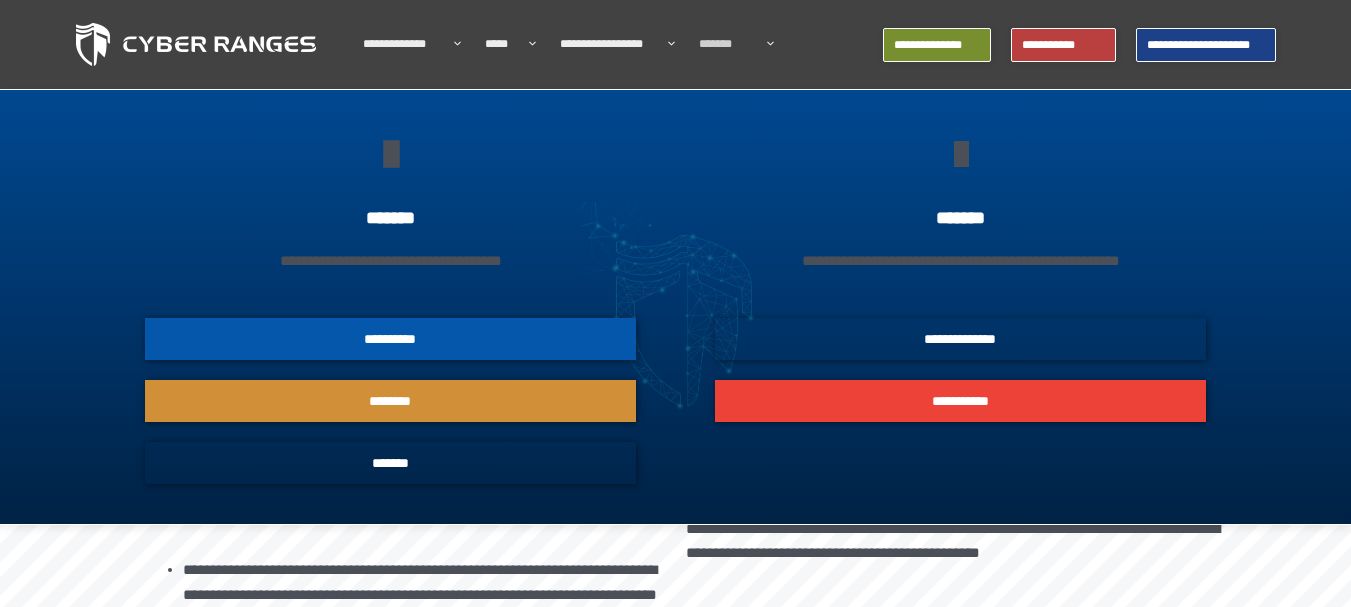 click on "********" at bounding box center [390, 401] 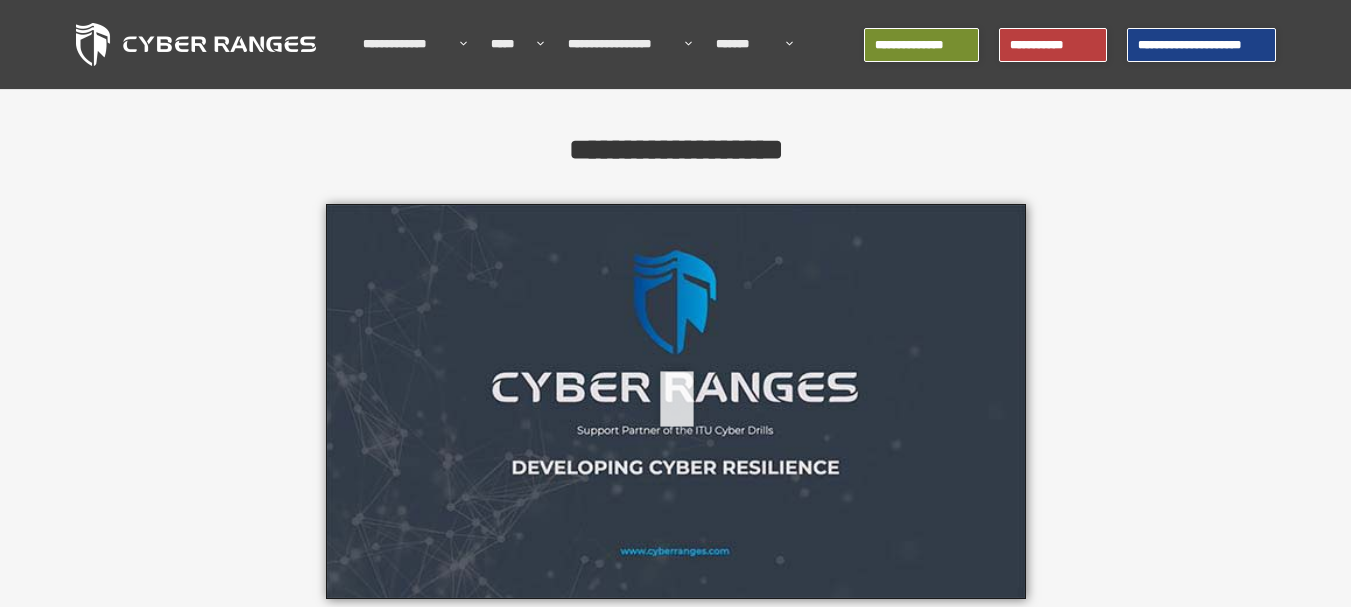 scroll, scrollTop: 0, scrollLeft: 0, axis: both 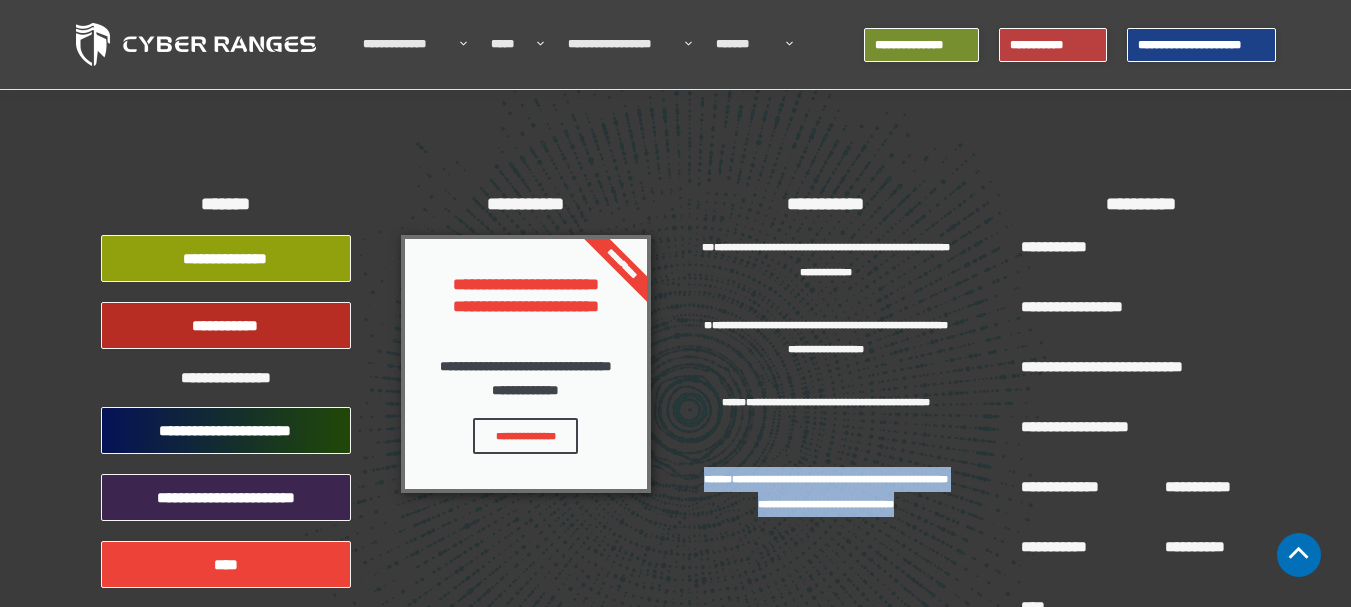 drag, startPoint x: 706, startPoint y: 480, endPoint x: 872, endPoint y: 528, distance: 172.80046 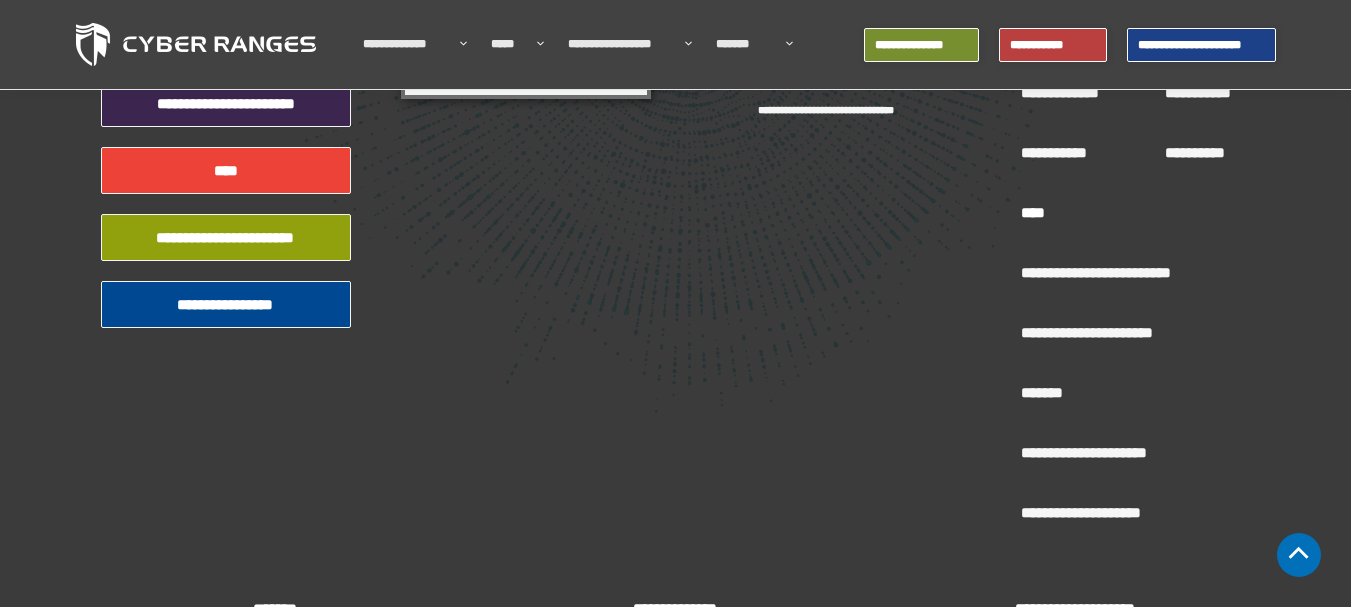 scroll, scrollTop: 2600, scrollLeft: 0, axis: vertical 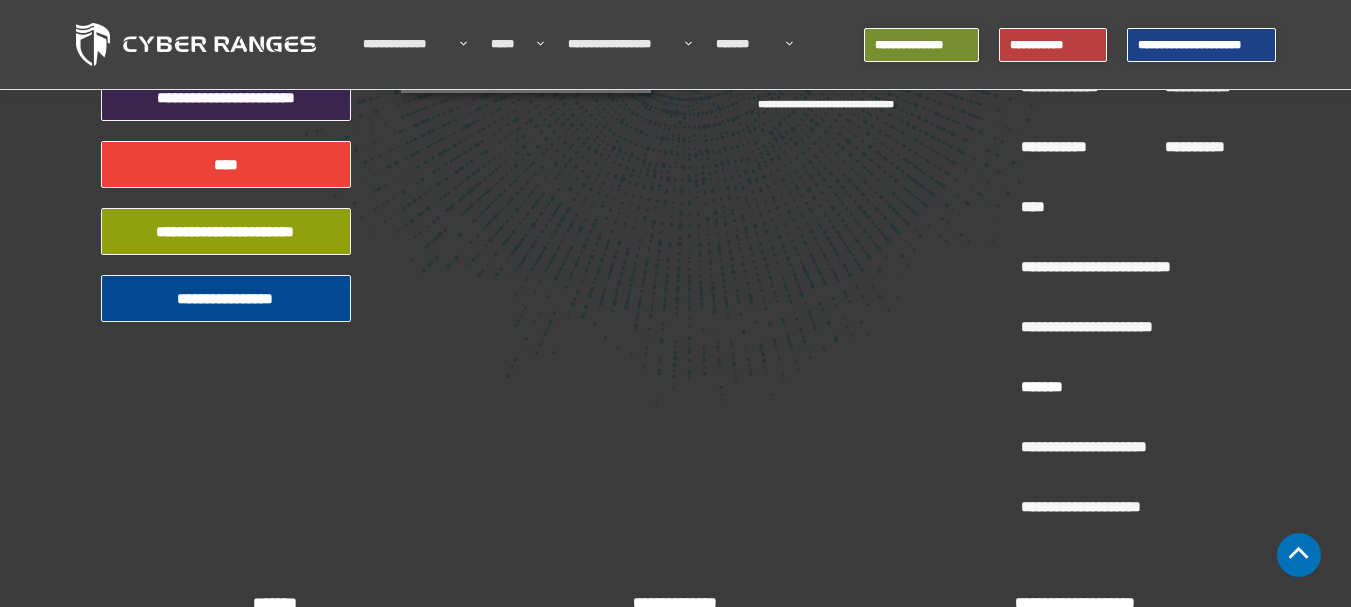 click on "*******" 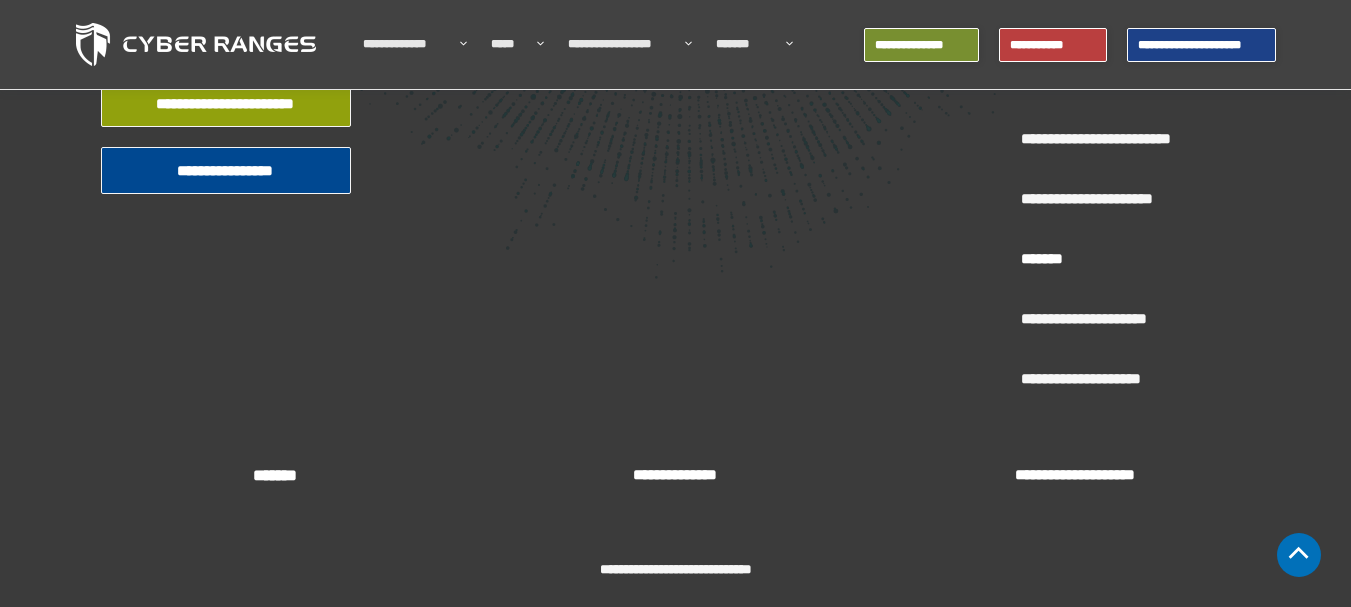 scroll, scrollTop: 2729, scrollLeft: 0, axis: vertical 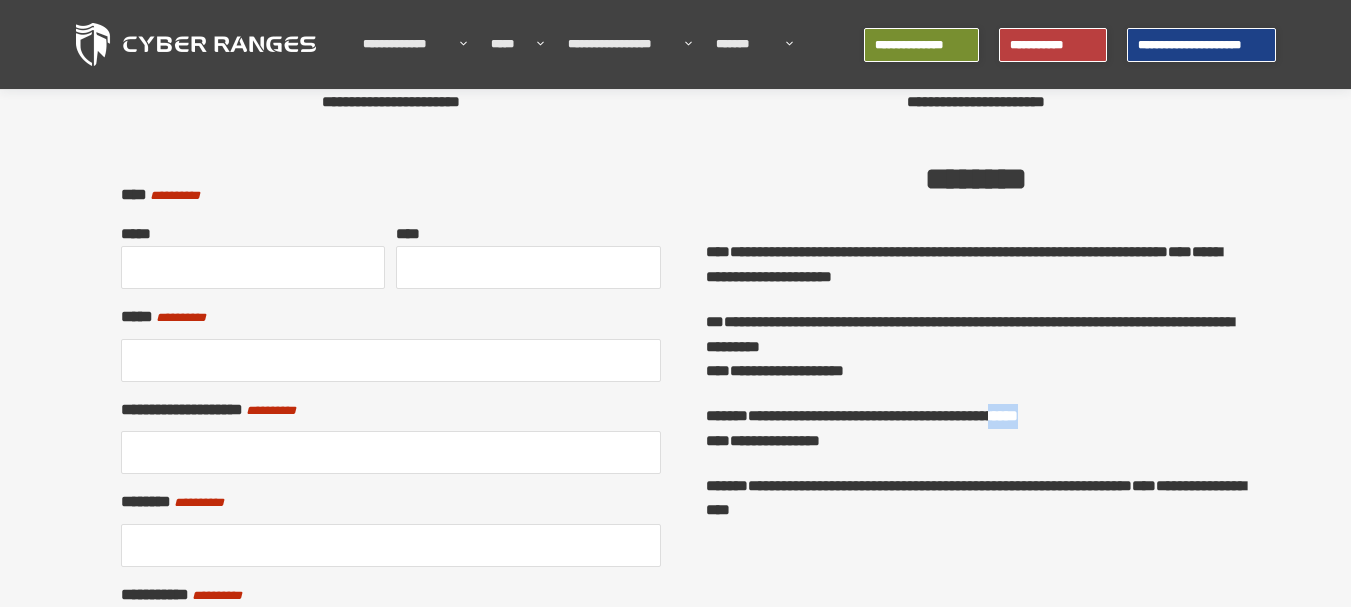 drag, startPoint x: 1114, startPoint y: 418, endPoint x: 1136, endPoint y: 418, distance: 22 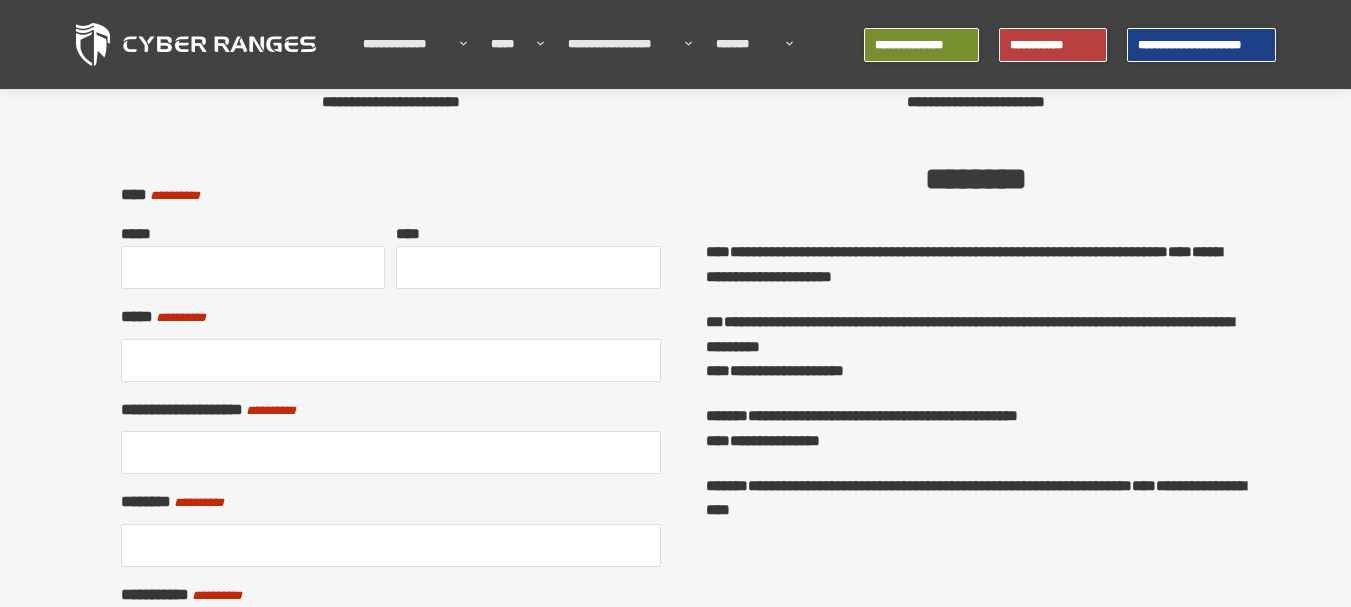 click on "[NAME] [ADDRESS]   [NAME] [ADDRESS]" at bounding box center (976, 429) 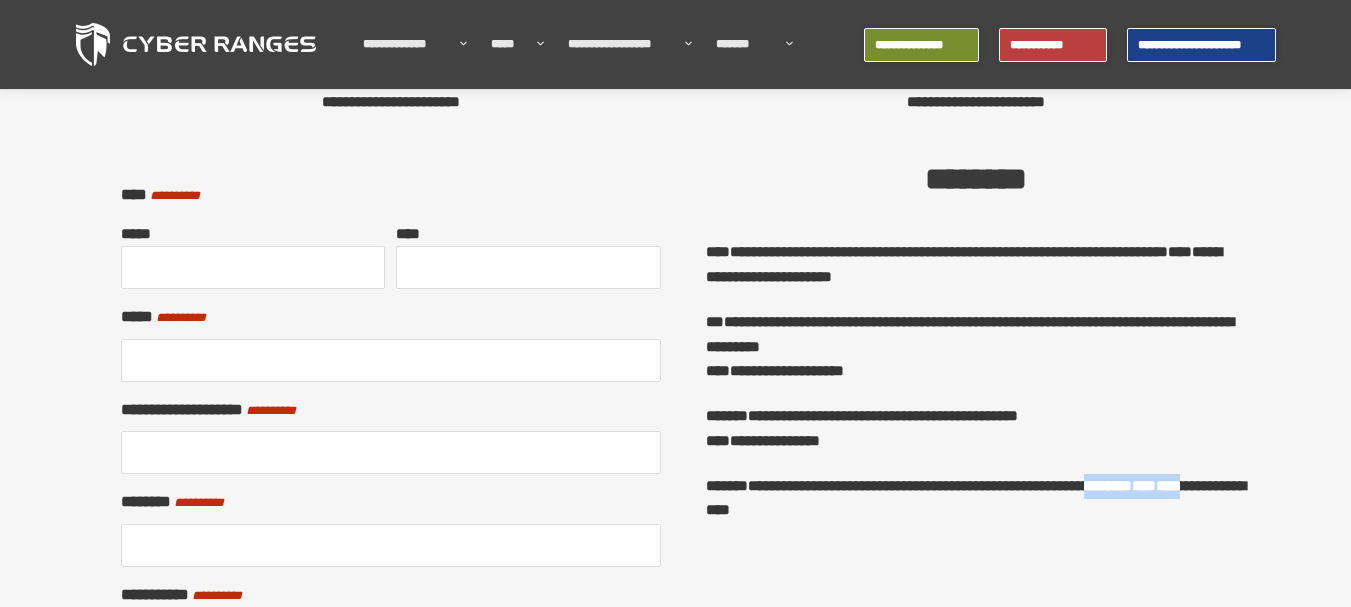 drag, startPoint x: 708, startPoint y: 509, endPoint x: 843, endPoint y: 512, distance: 135.03333 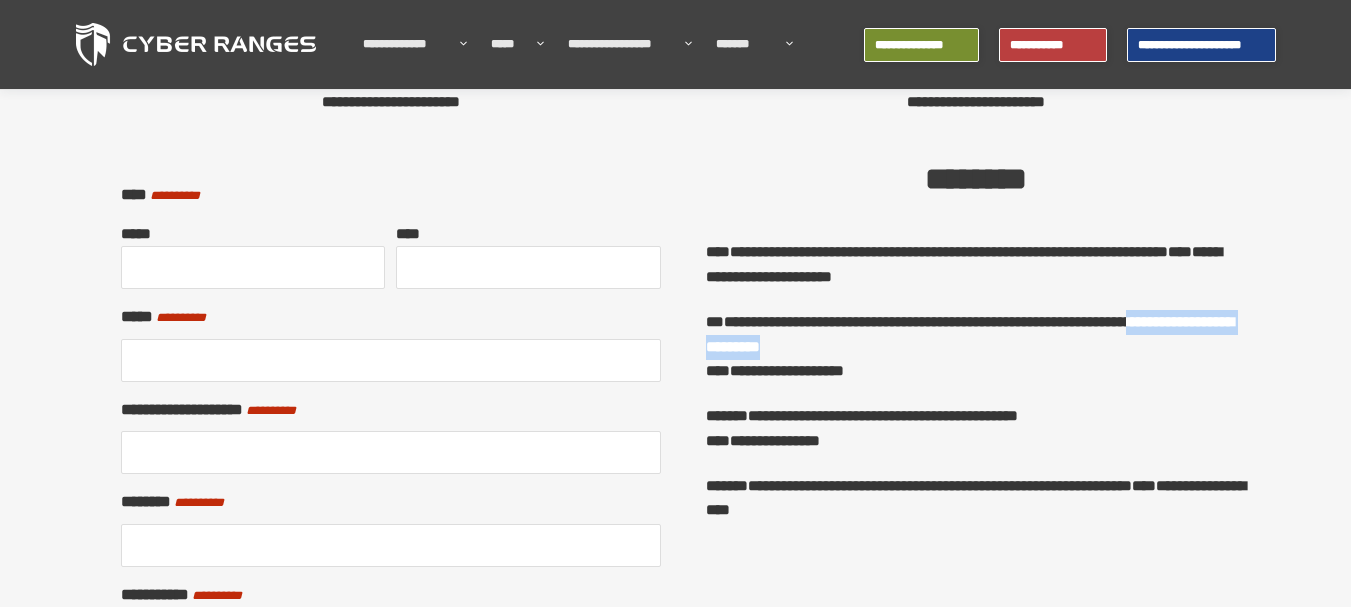 drag, startPoint x: 751, startPoint y: 343, endPoint x: 967, endPoint y: 347, distance: 216.03703 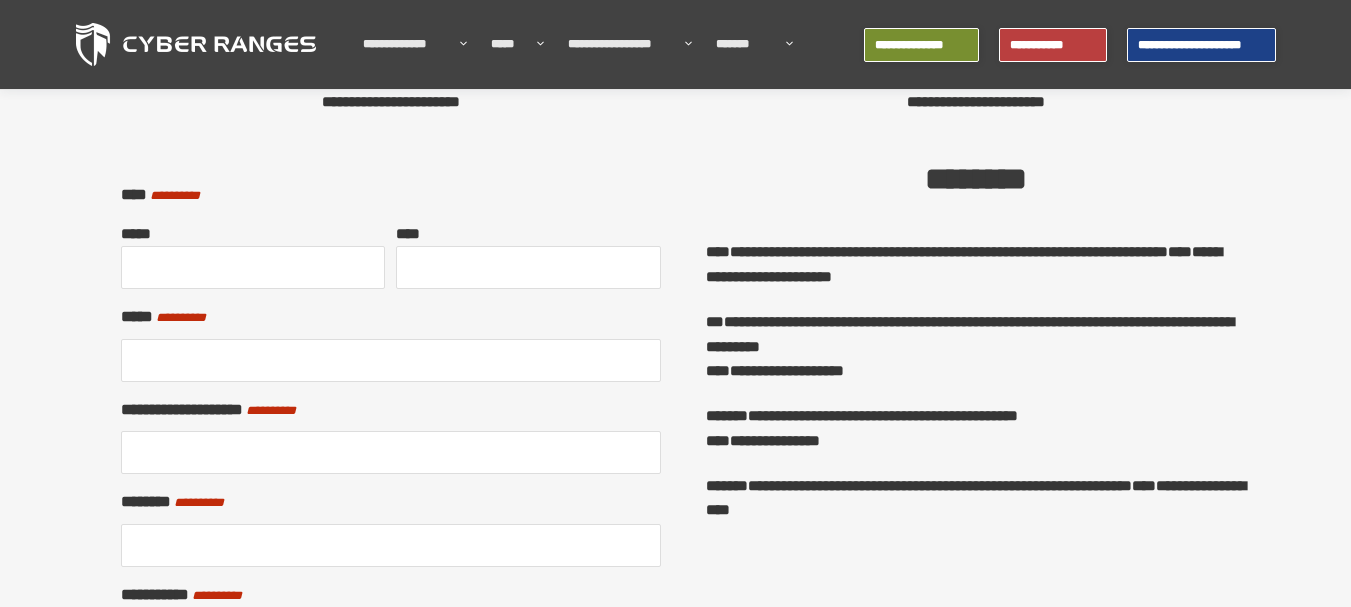 click on "[NAME] [ADDRESS] [NAME] [ADDRESS]" at bounding box center (976, 265) 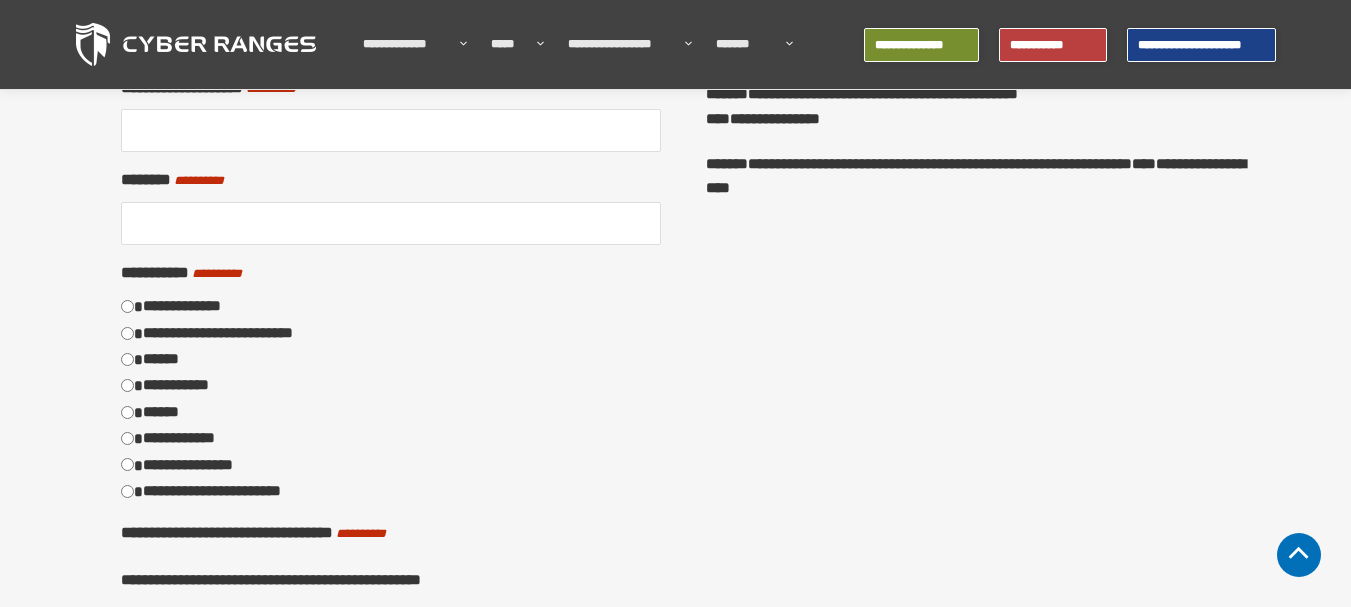 scroll, scrollTop: 500, scrollLeft: 0, axis: vertical 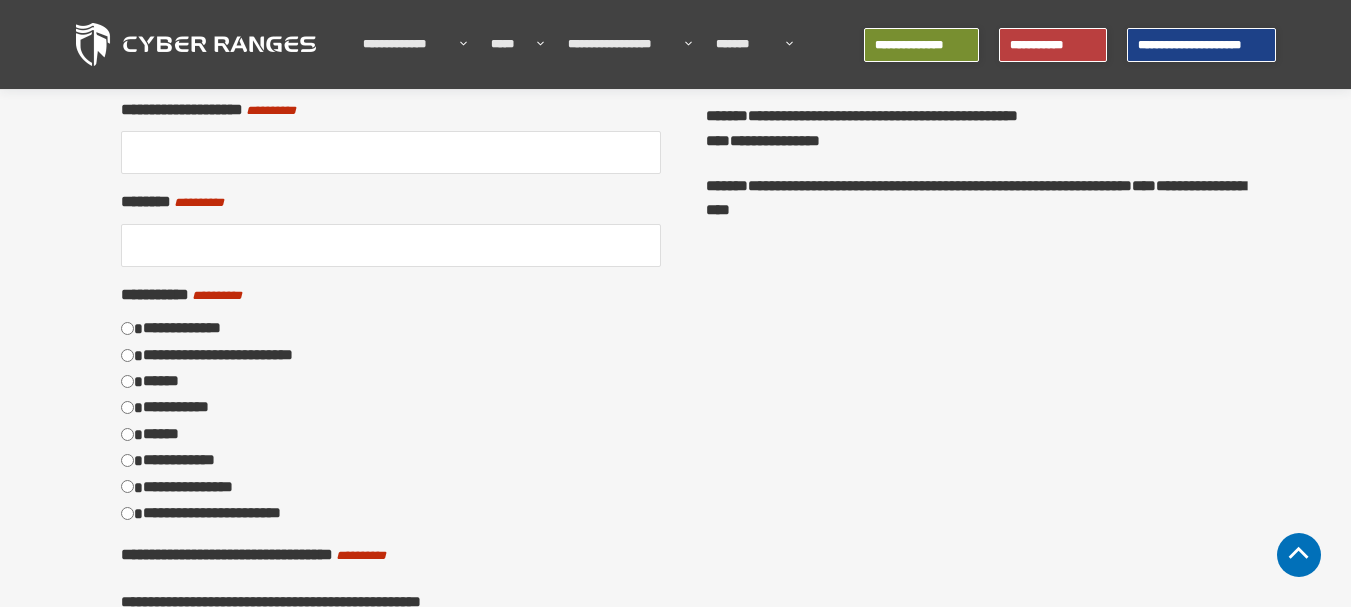 click on "**********" at bounding box center (185, 407) 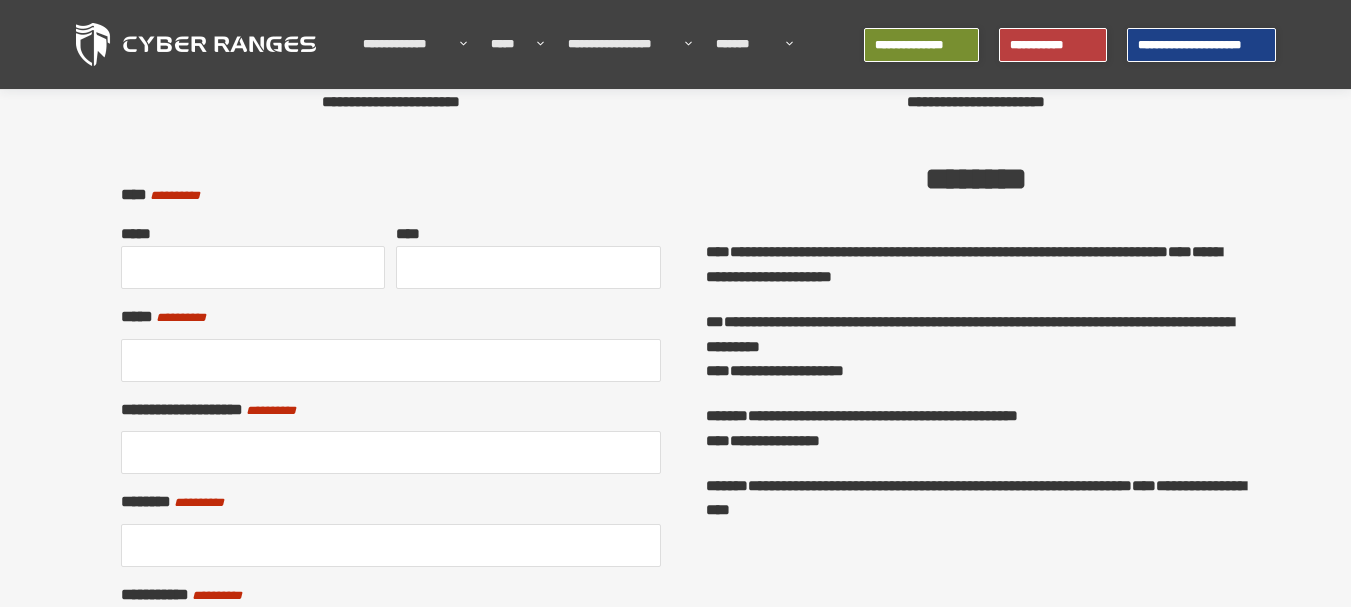 click on "[NAME] [ADDRESS] [NAME] [ADDRESS]" at bounding box center (976, 265) 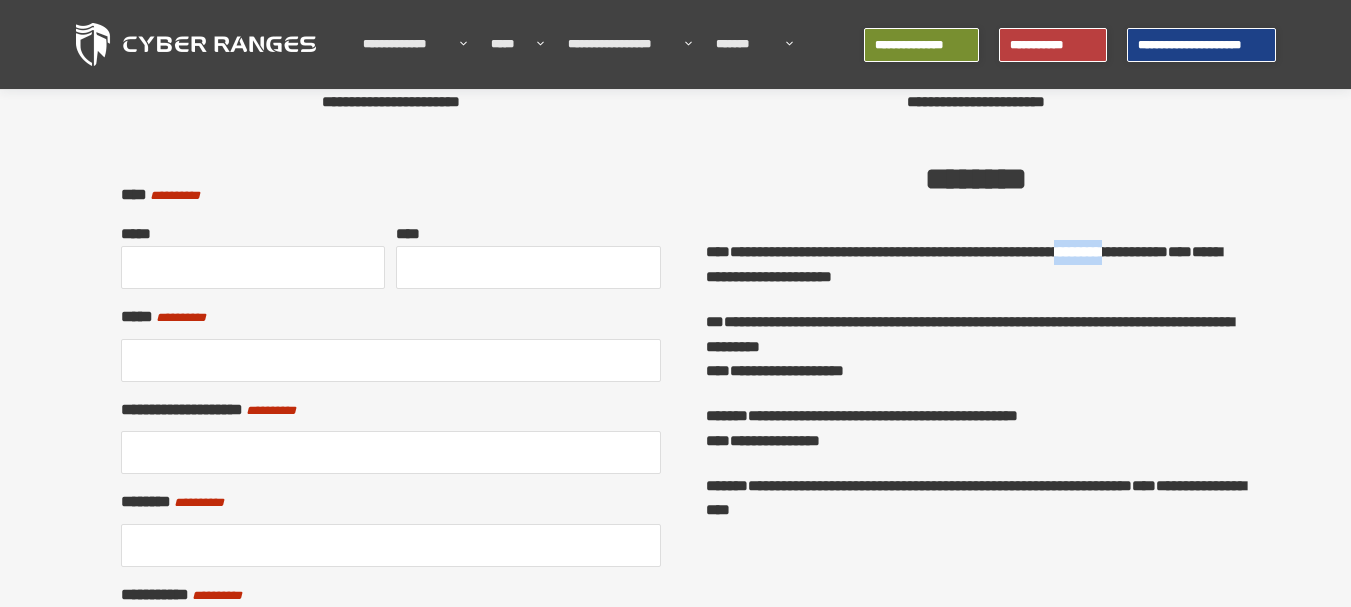 click on "[NAME] [ADDRESS] [NAME] [ADDRESS]" at bounding box center (976, 265) 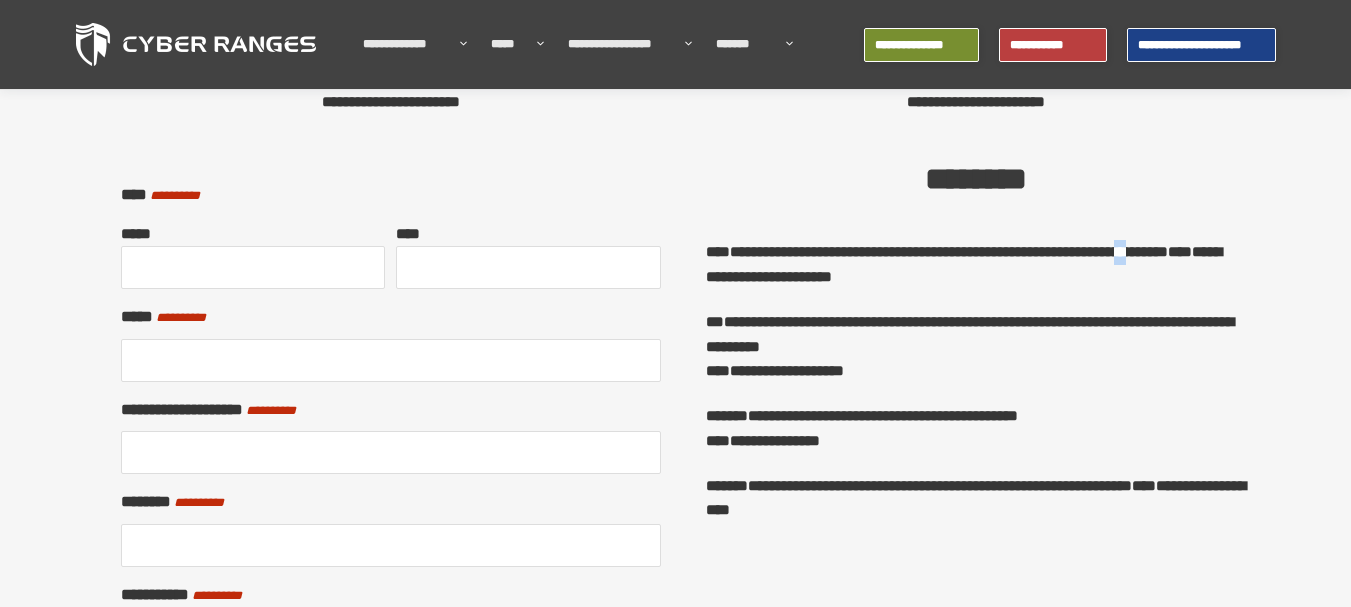 drag, startPoint x: 706, startPoint y: 272, endPoint x: 725, endPoint y: 272, distance: 19 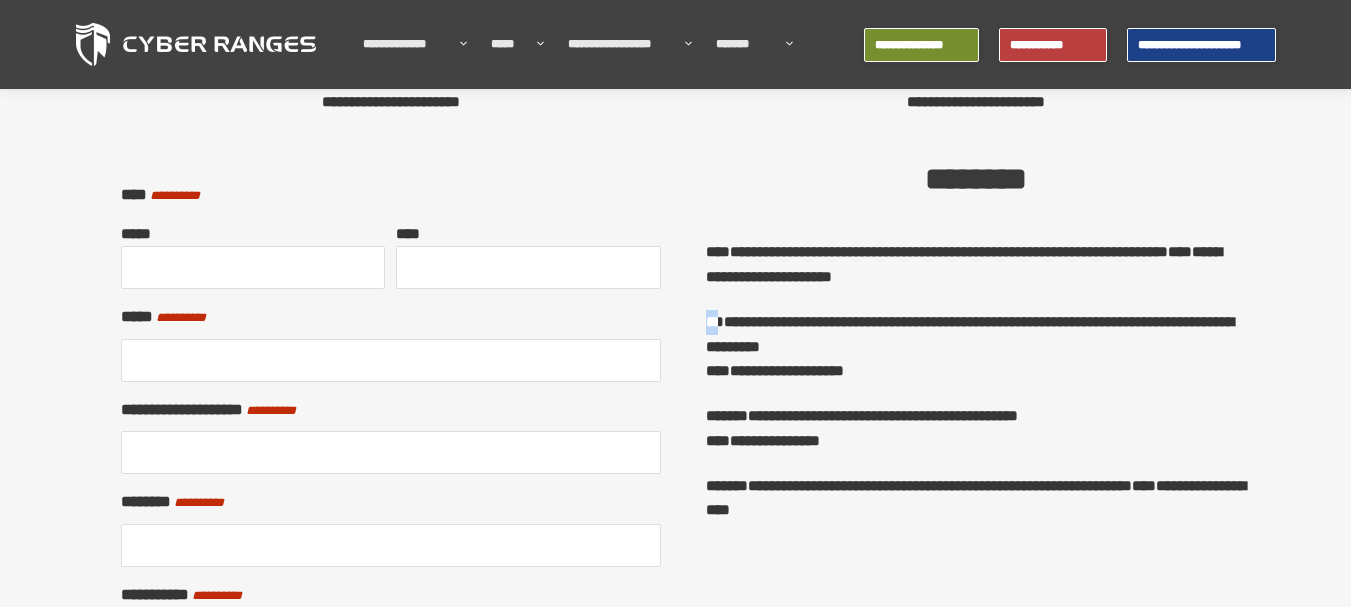 drag, startPoint x: 709, startPoint y: 316, endPoint x: 730, endPoint y: 319, distance: 21.213203 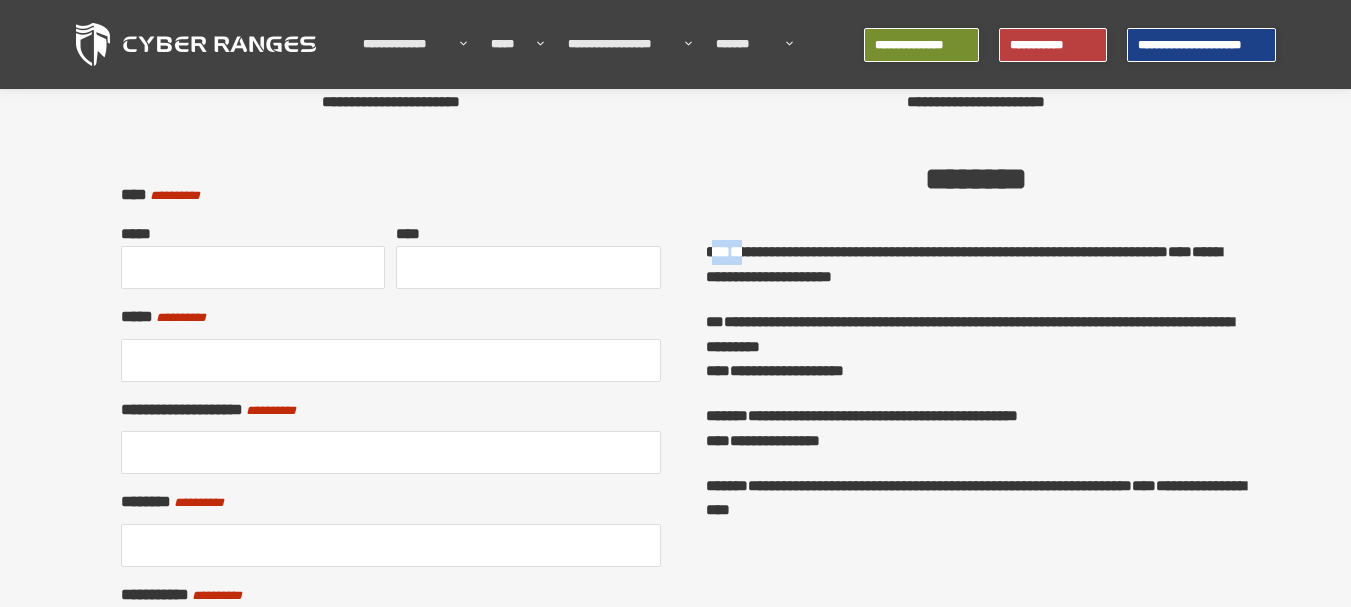 drag, startPoint x: 713, startPoint y: 255, endPoint x: 714, endPoint y: 350, distance: 95.005264 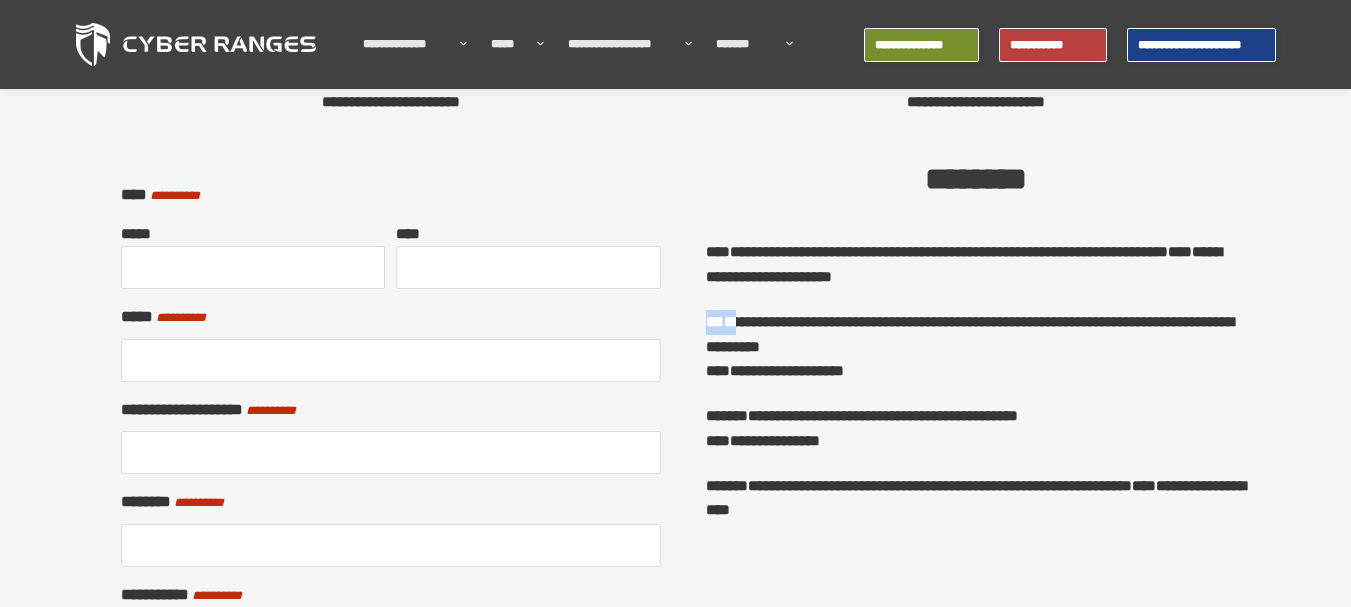 drag, startPoint x: 707, startPoint y: 321, endPoint x: 747, endPoint y: 329, distance: 40.792156 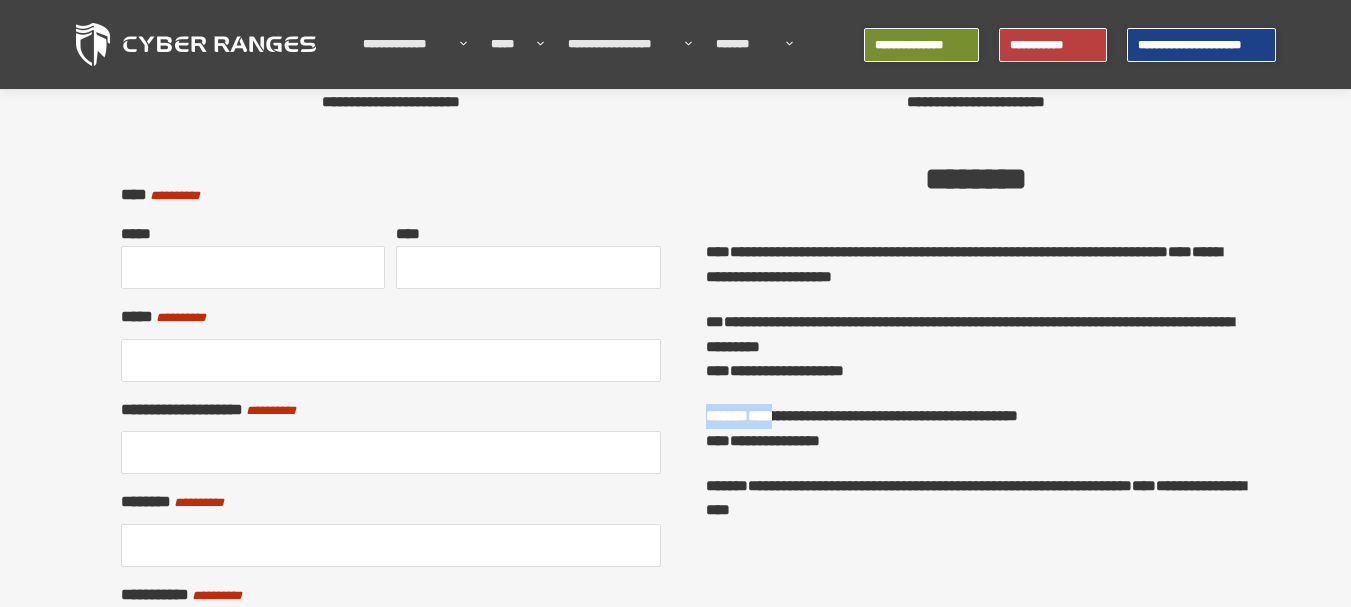 drag, startPoint x: 708, startPoint y: 418, endPoint x: 792, endPoint y: 418, distance: 84 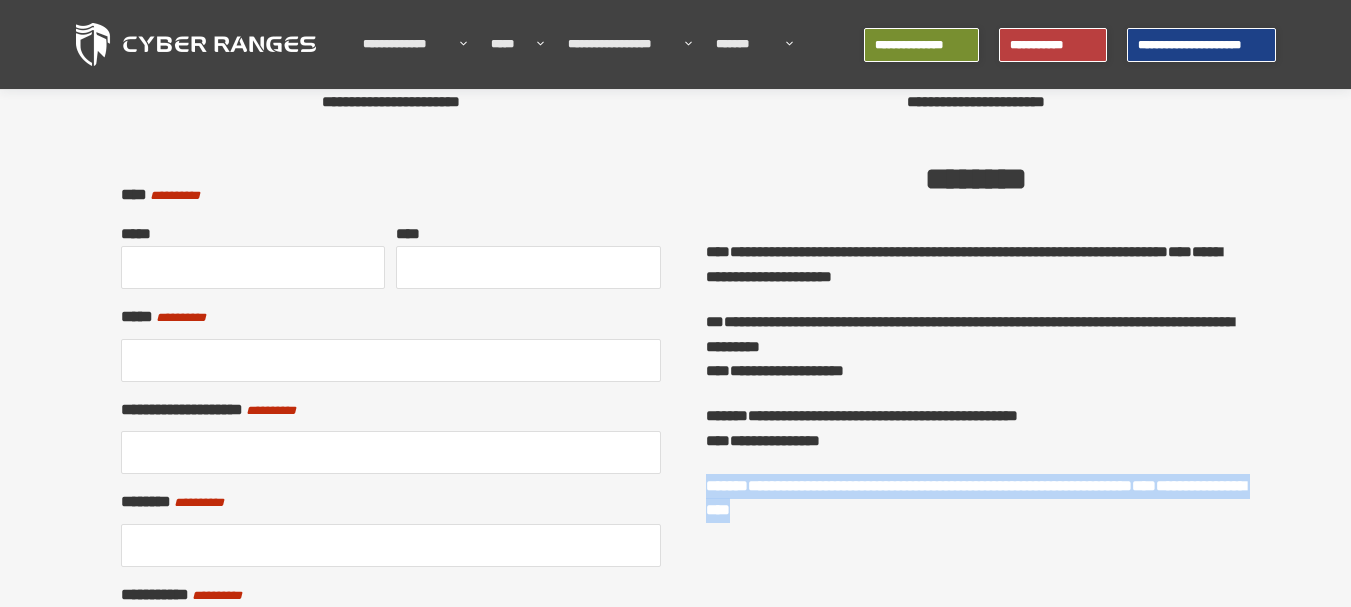 drag, startPoint x: 710, startPoint y: 487, endPoint x: 921, endPoint y: 511, distance: 212.36055 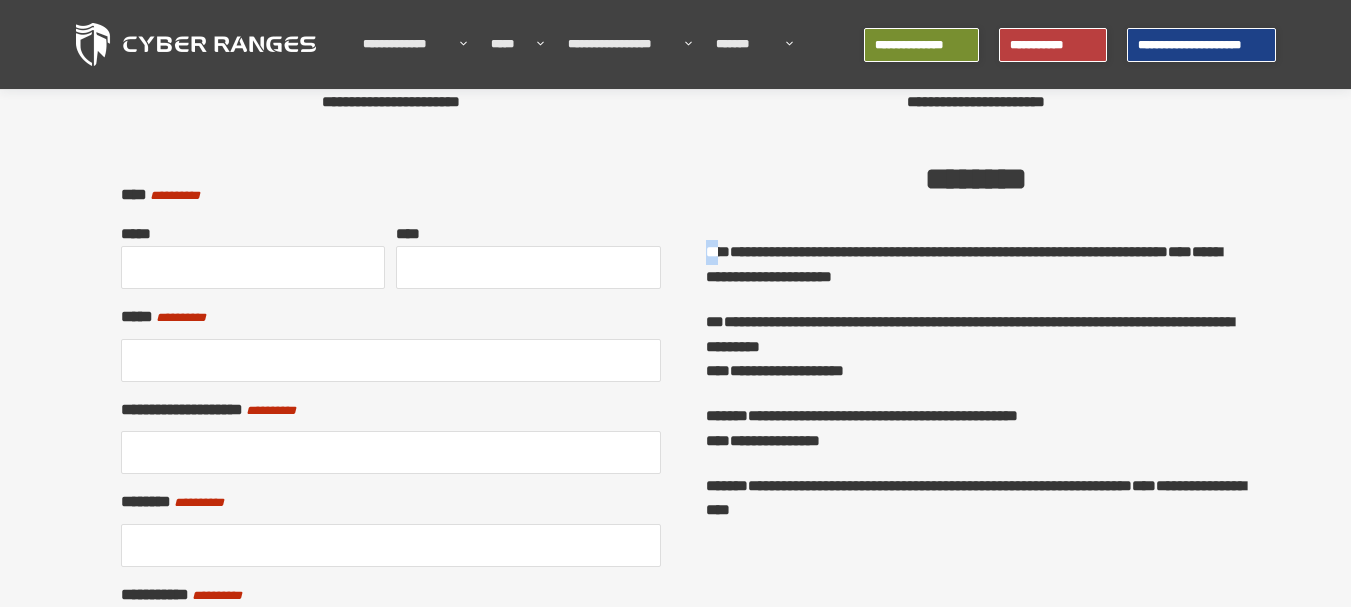 drag, startPoint x: 705, startPoint y: 248, endPoint x: 745, endPoint y: 256, distance: 40.792156 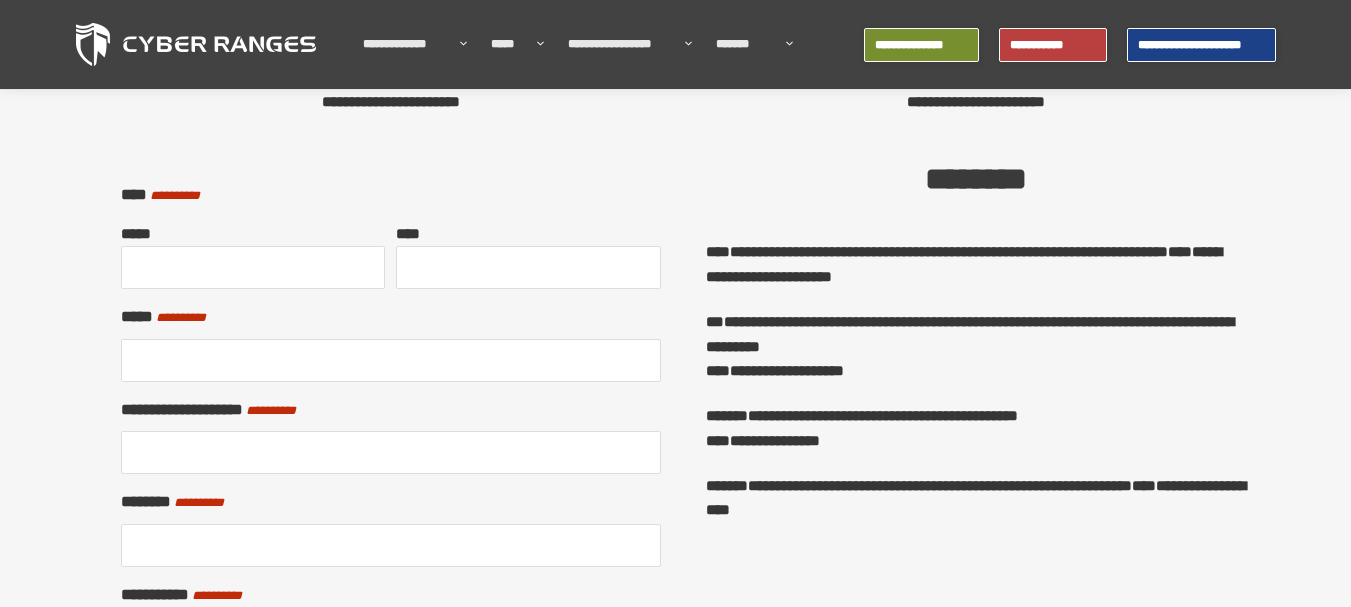 click on "[NAME] [ADDRESS]   [NAME] [ADDRESS]" at bounding box center (976, 347) 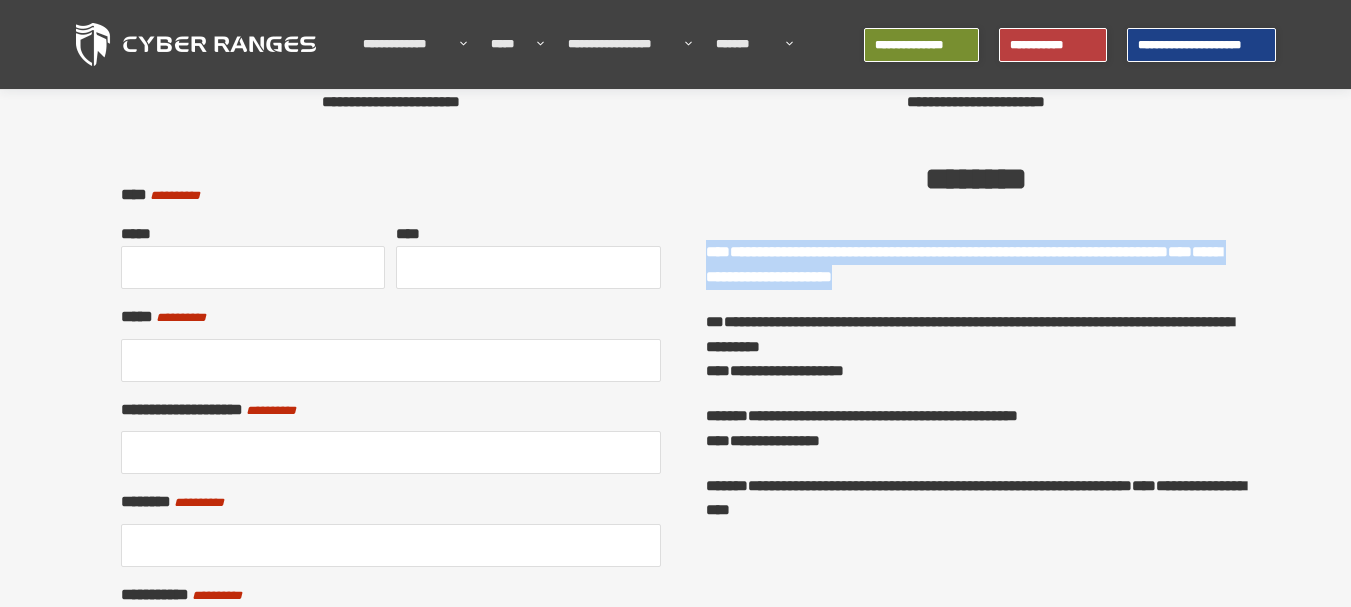 drag, startPoint x: 705, startPoint y: 250, endPoint x: 1020, endPoint y: 277, distance: 316.15503 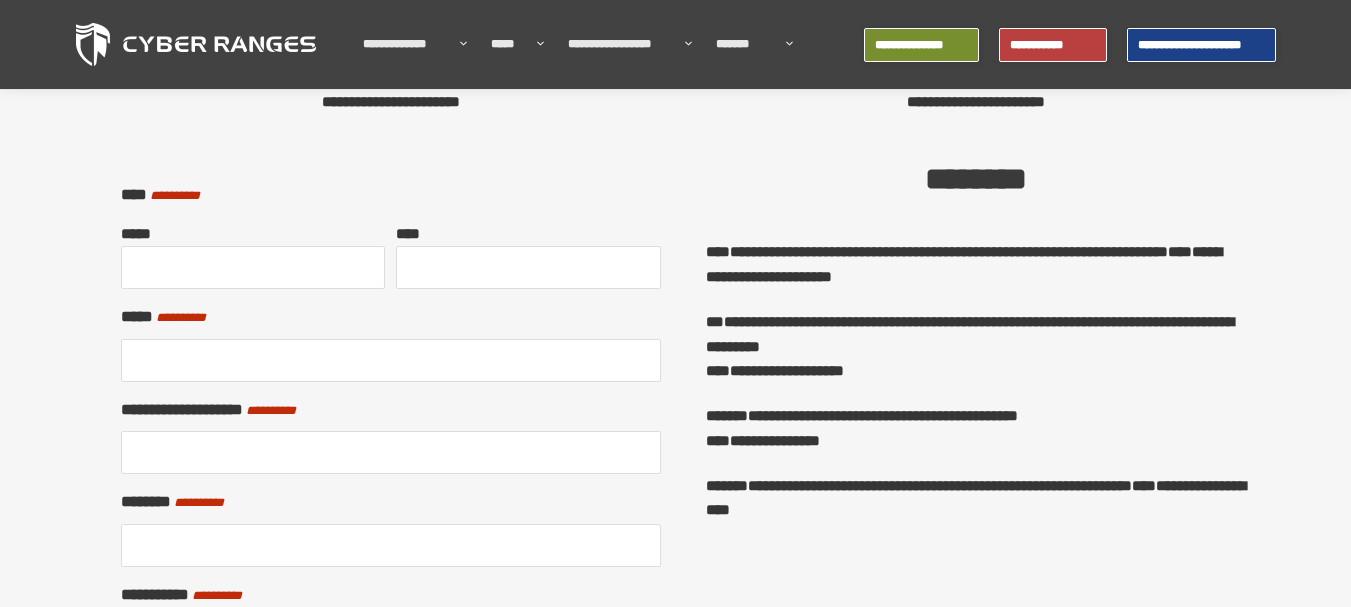 click on "********" at bounding box center [976, 180] 